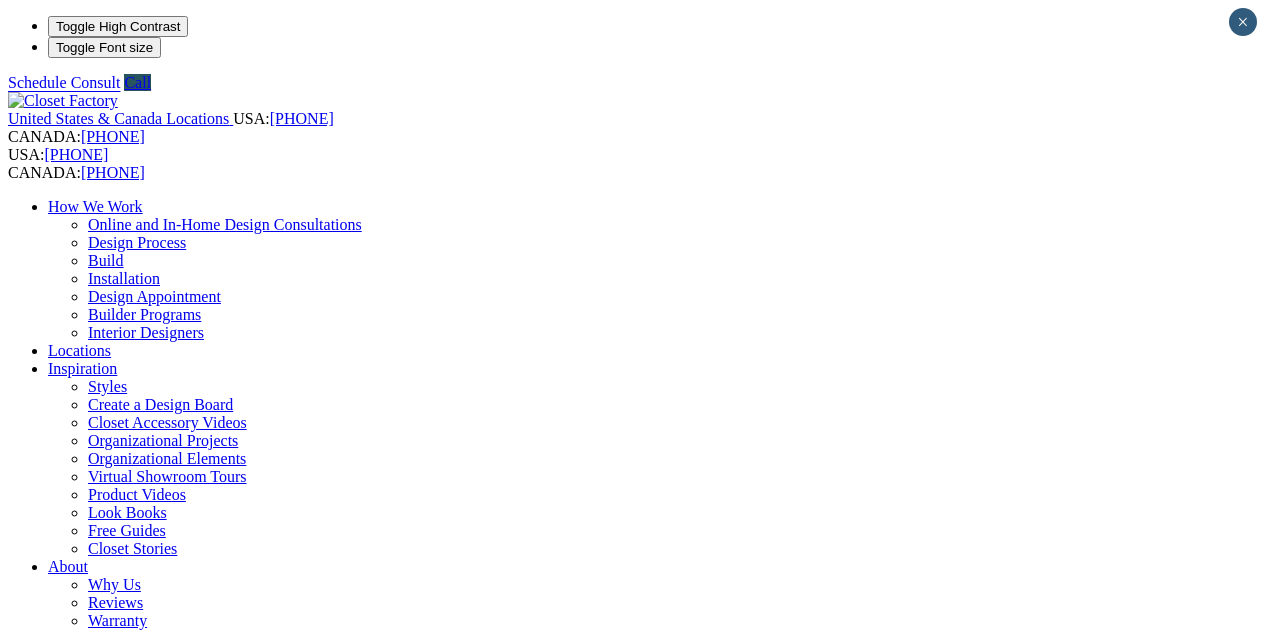 scroll, scrollTop: 0, scrollLeft: 0, axis: both 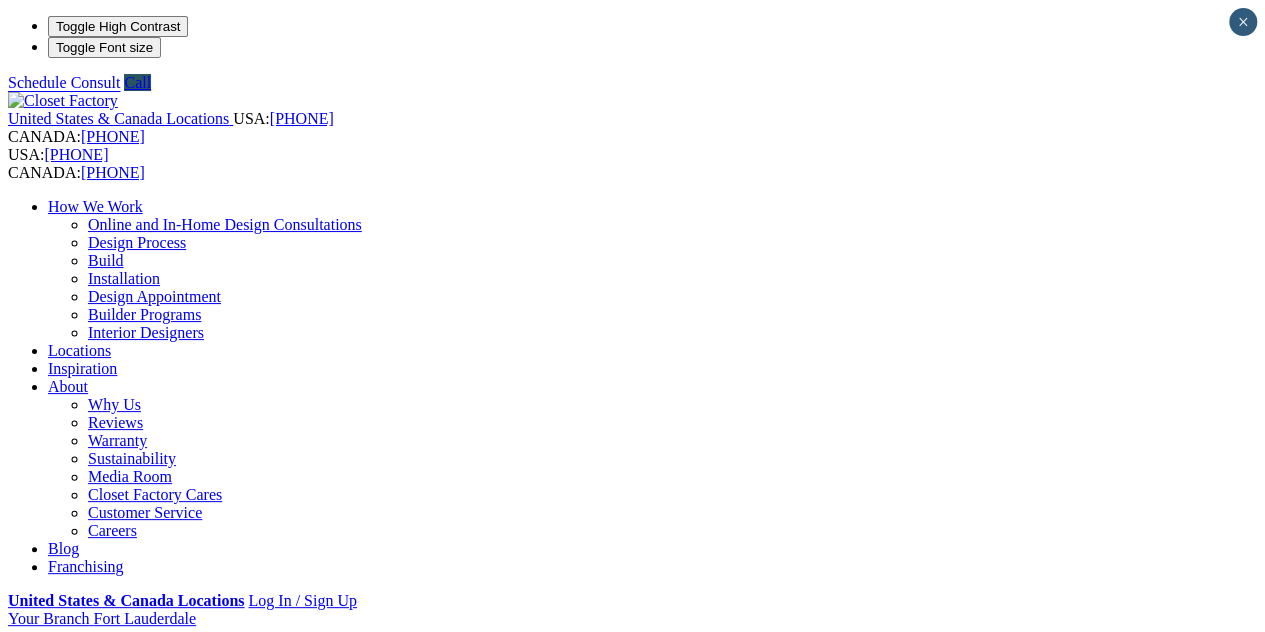 click on "Locations" at bounding box center (79, 350) 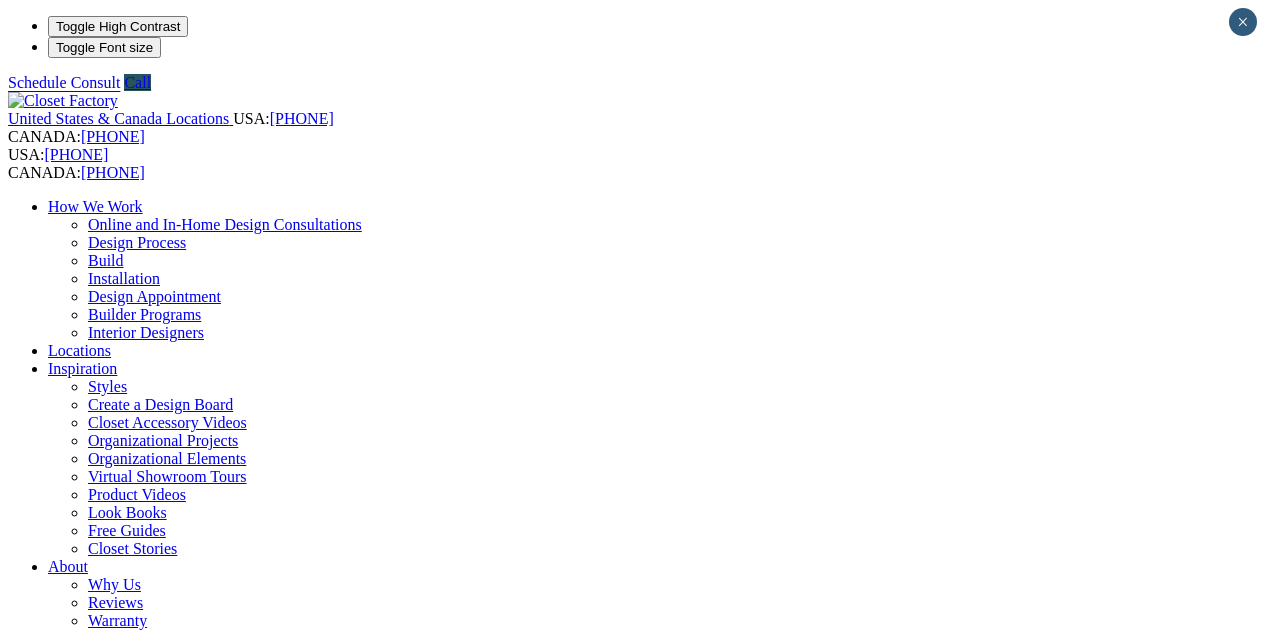 scroll, scrollTop: 0, scrollLeft: 0, axis: both 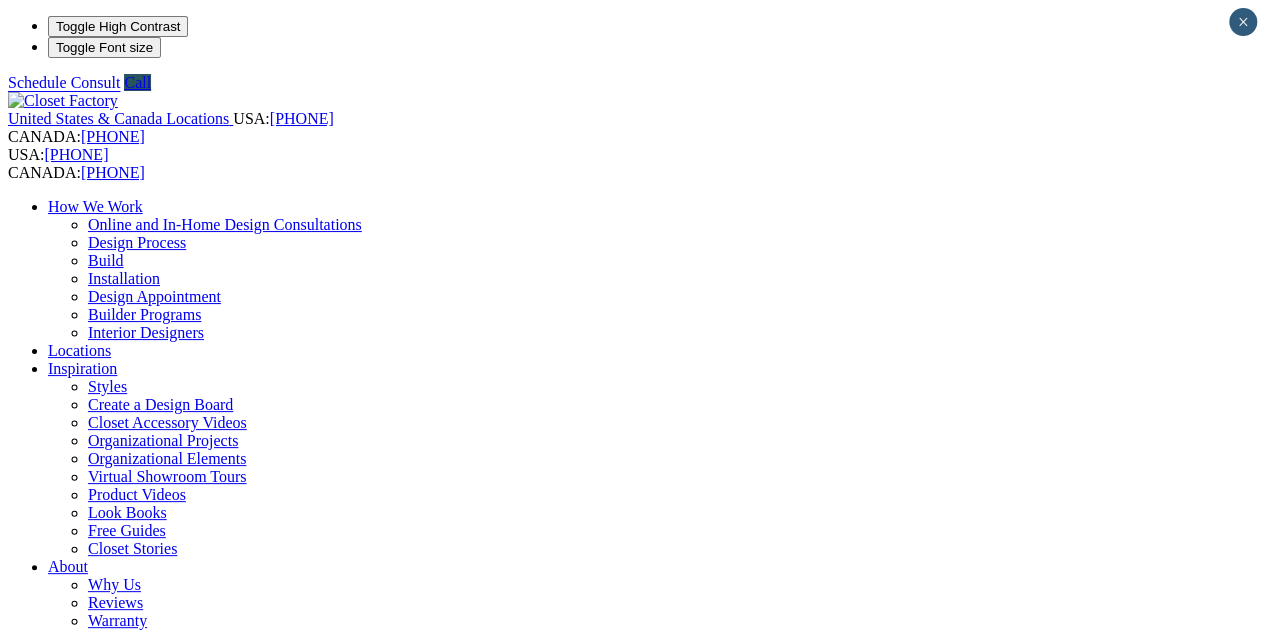 click at bounding box center [79, 1494] 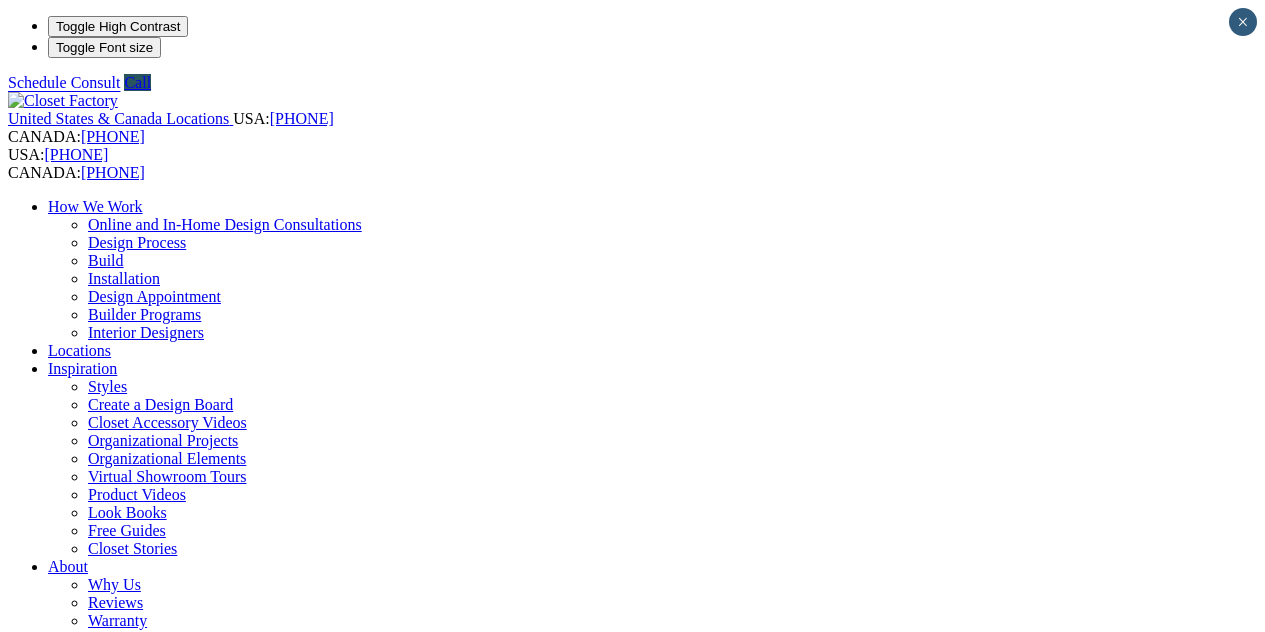 scroll, scrollTop: 0, scrollLeft: 0, axis: both 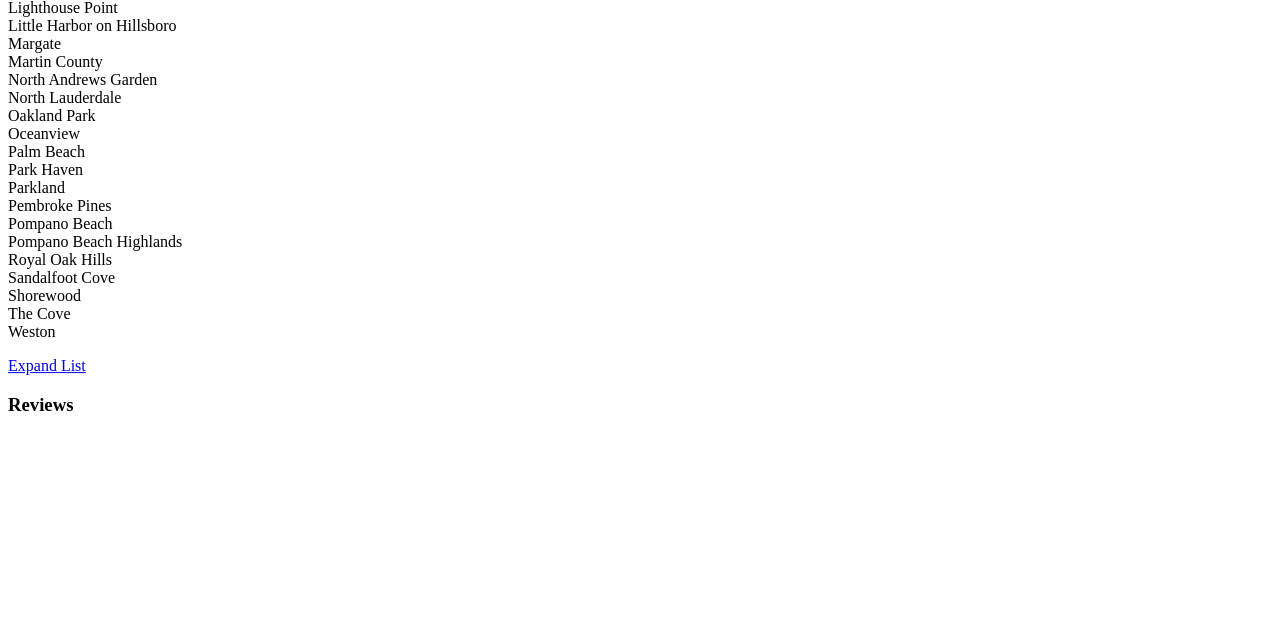 click on "Customer Service" at bounding box center (145, -5113) 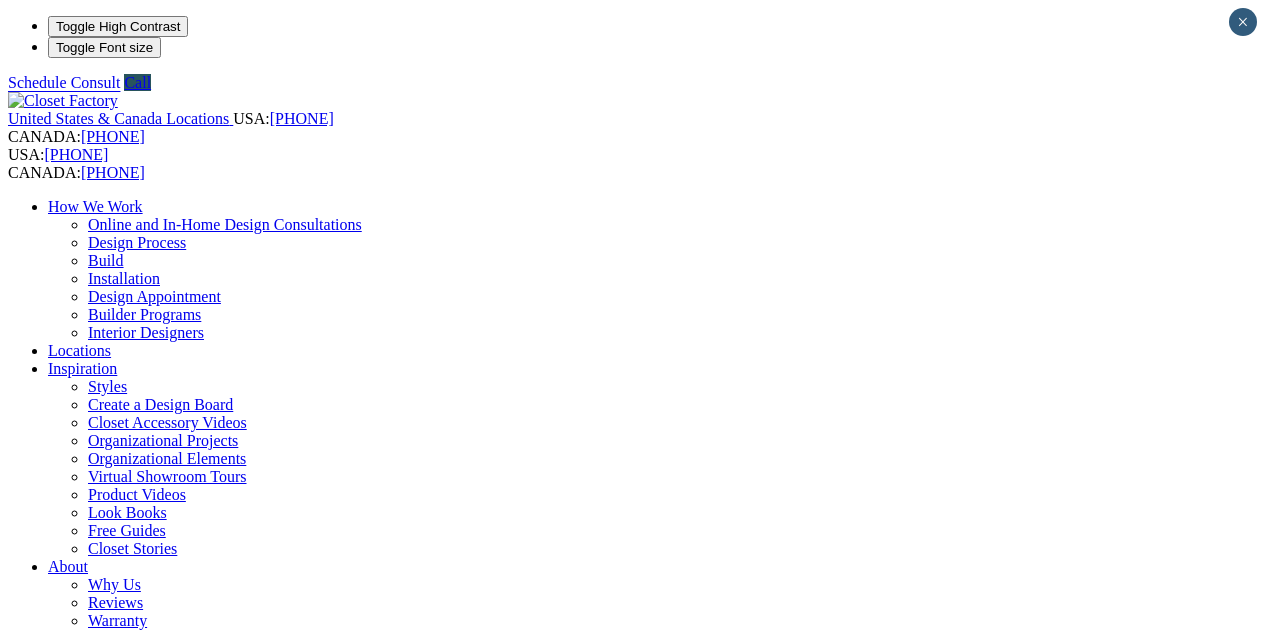 scroll, scrollTop: 0, scrollLeft: 0, axis: both 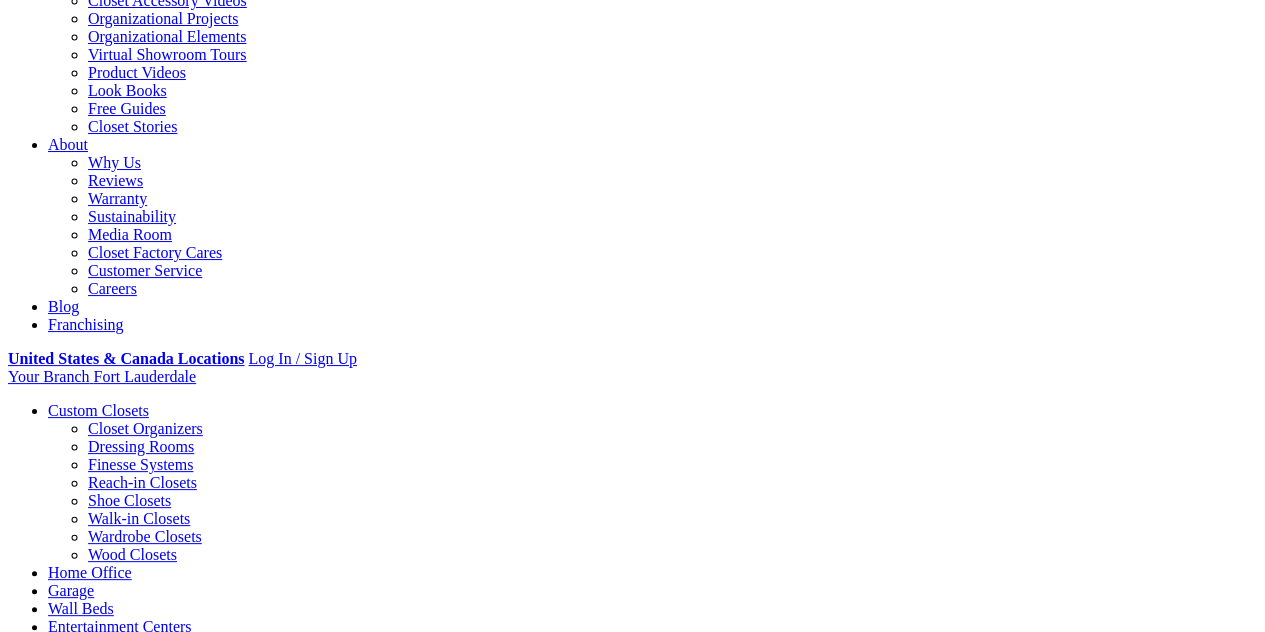 click on "Home Office" at bounding box center (90, 572) 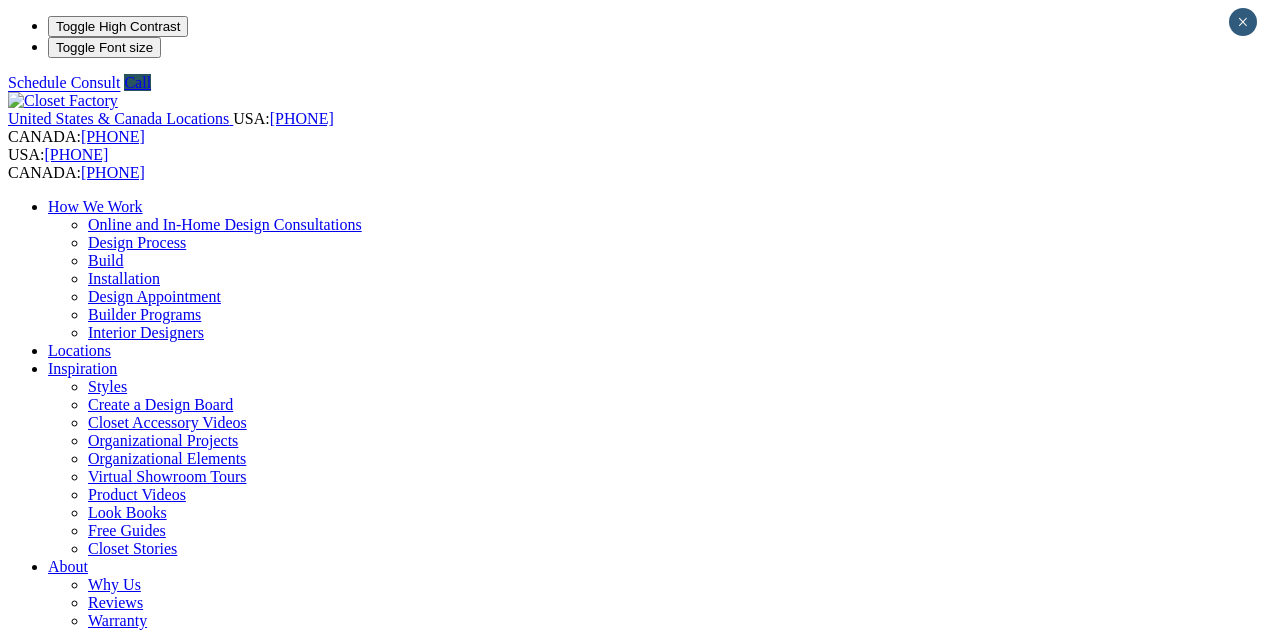 scroll, scrollTop: 0, scrollLeft: 0, axis: both 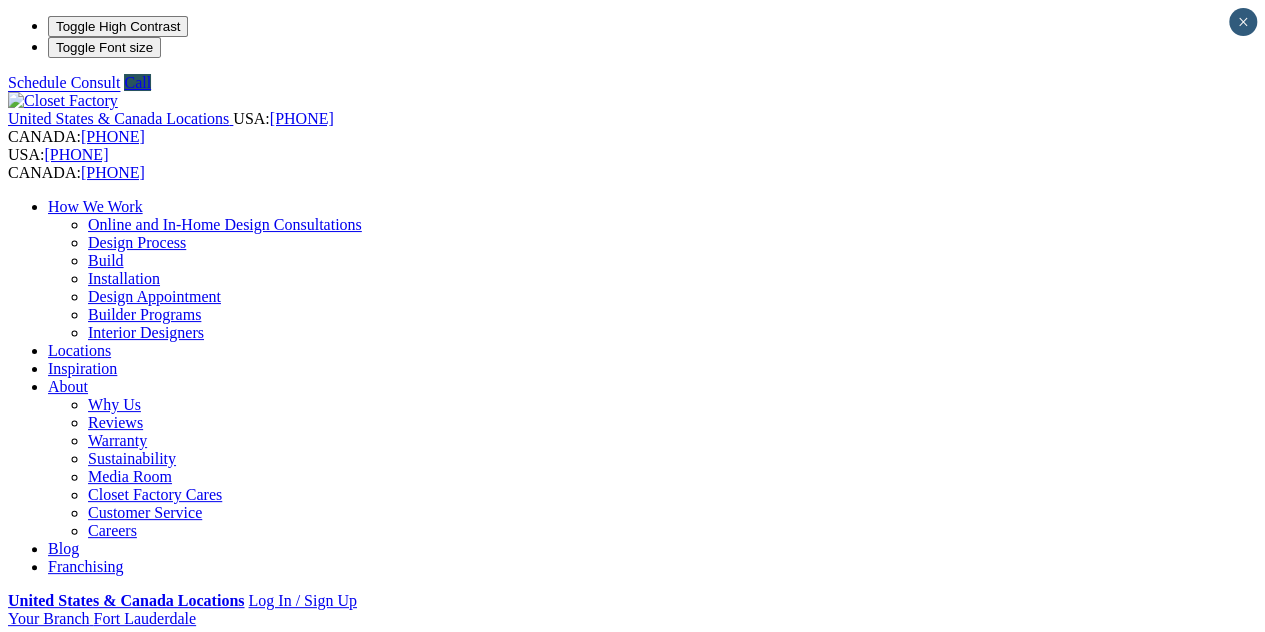 click on "Locations" at bounding box center (79, 350) 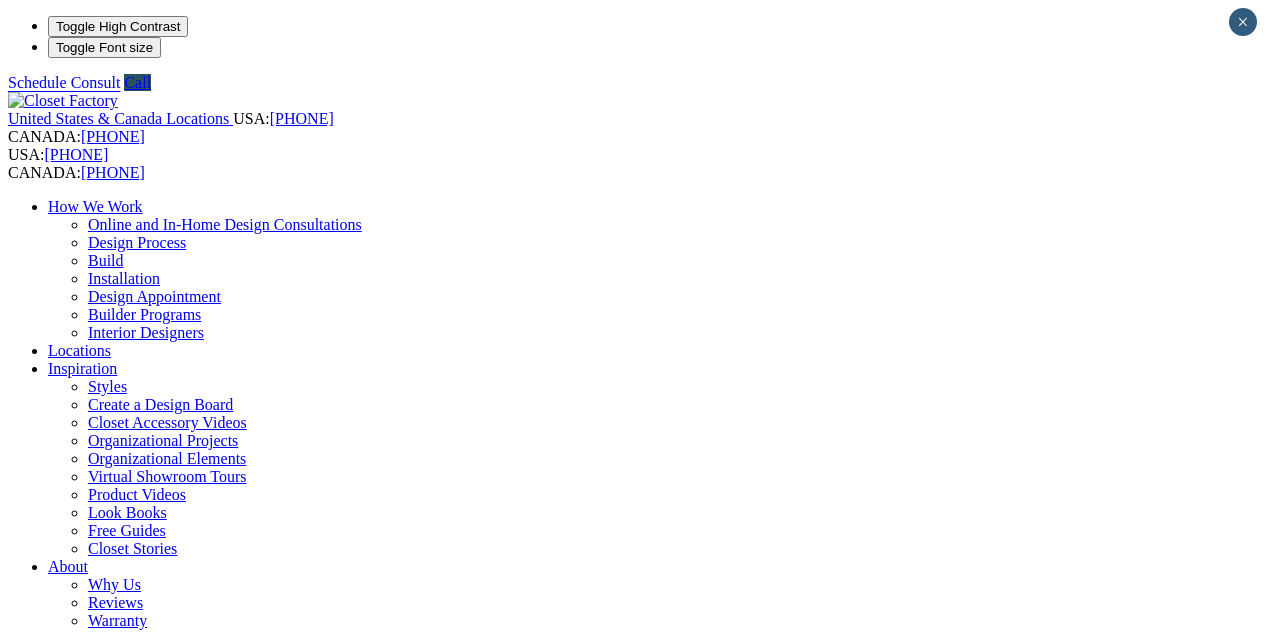 scroll, scrollTop: 0, scrollLeft: 0, axis: both 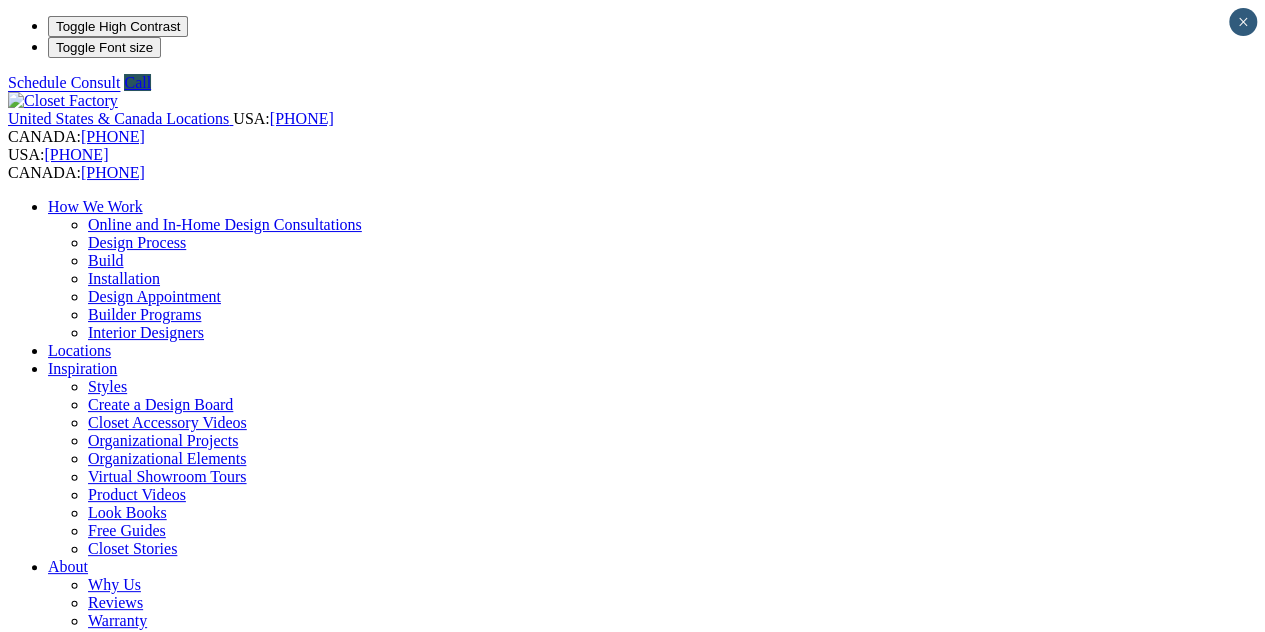 click at bounding box center (79, 1494) 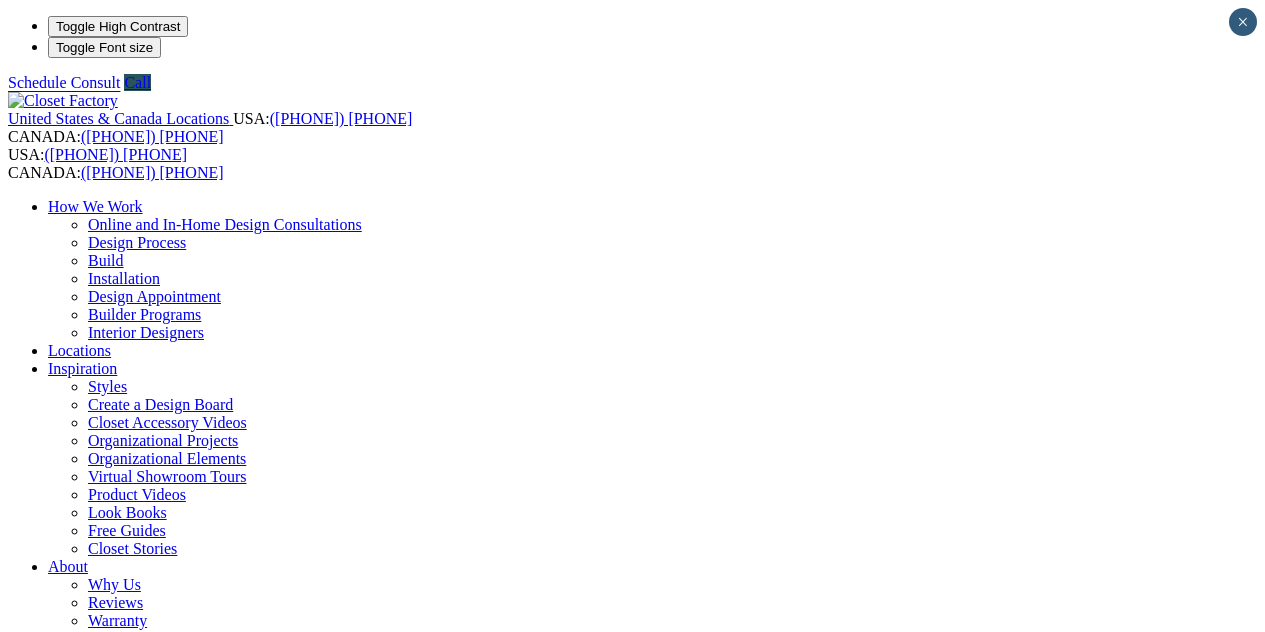 scroll, scrollTop: 0, scrollLeft: 0, axis: both 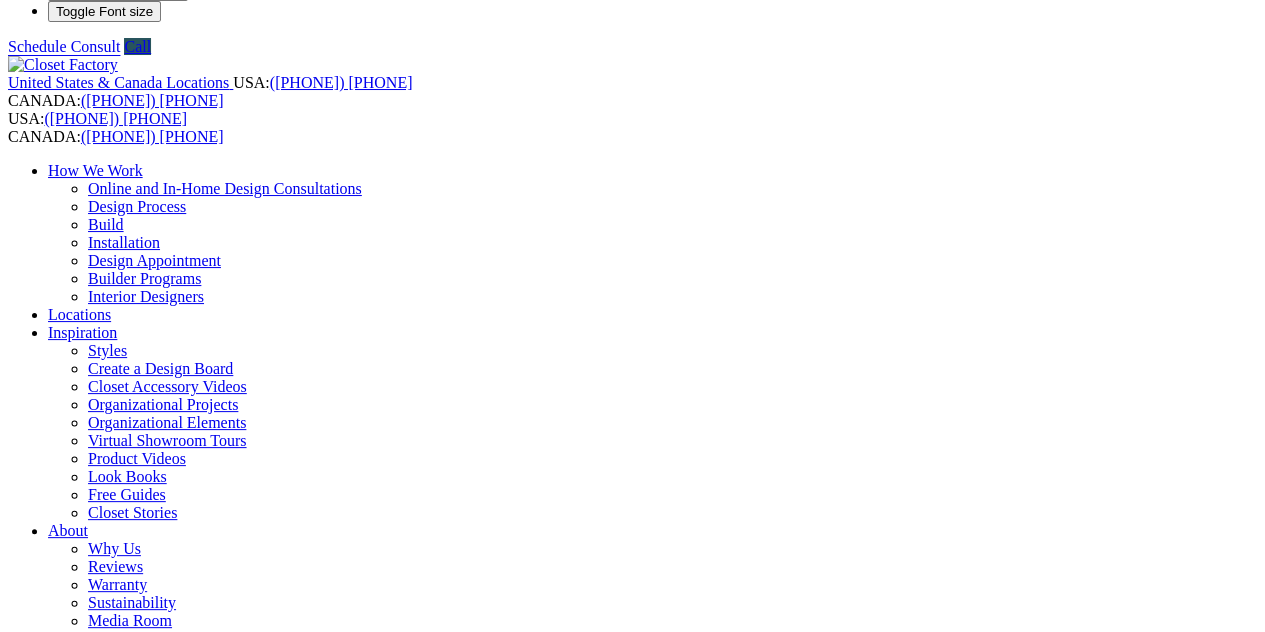 click on "Schedule a Consult" at bounding box center (70, 1906) 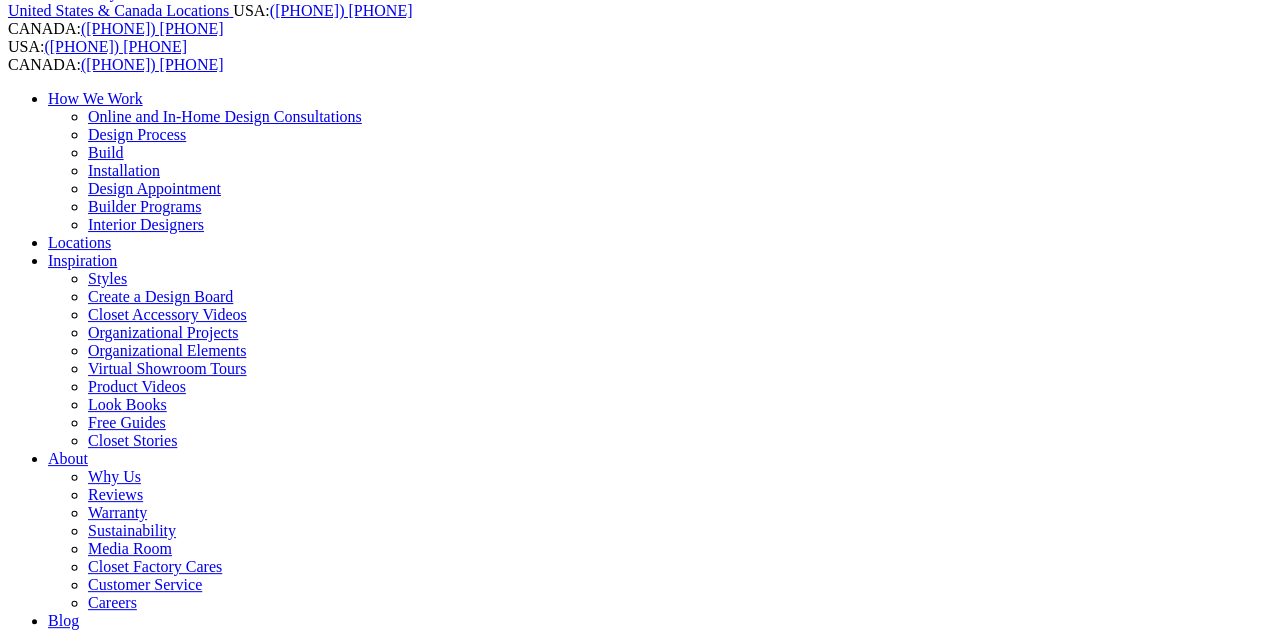 scroll, scrollTop: 122, scrollLeft: 0, axis: vertical 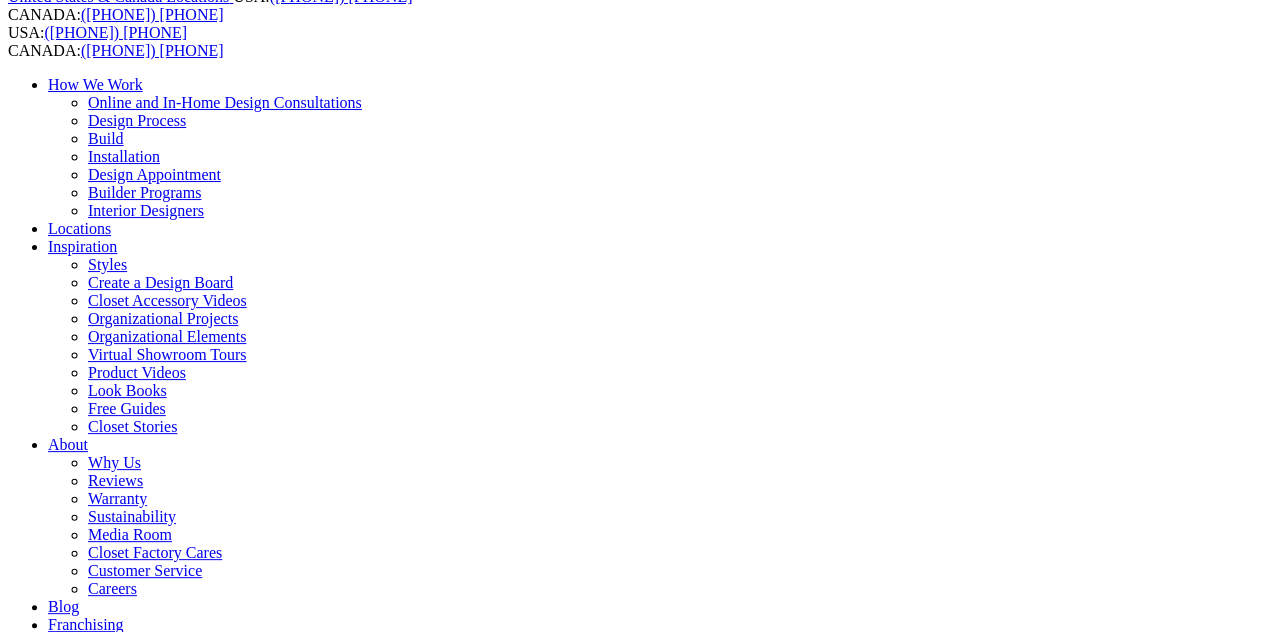 click on "×" at bounding box center [20, 22208] 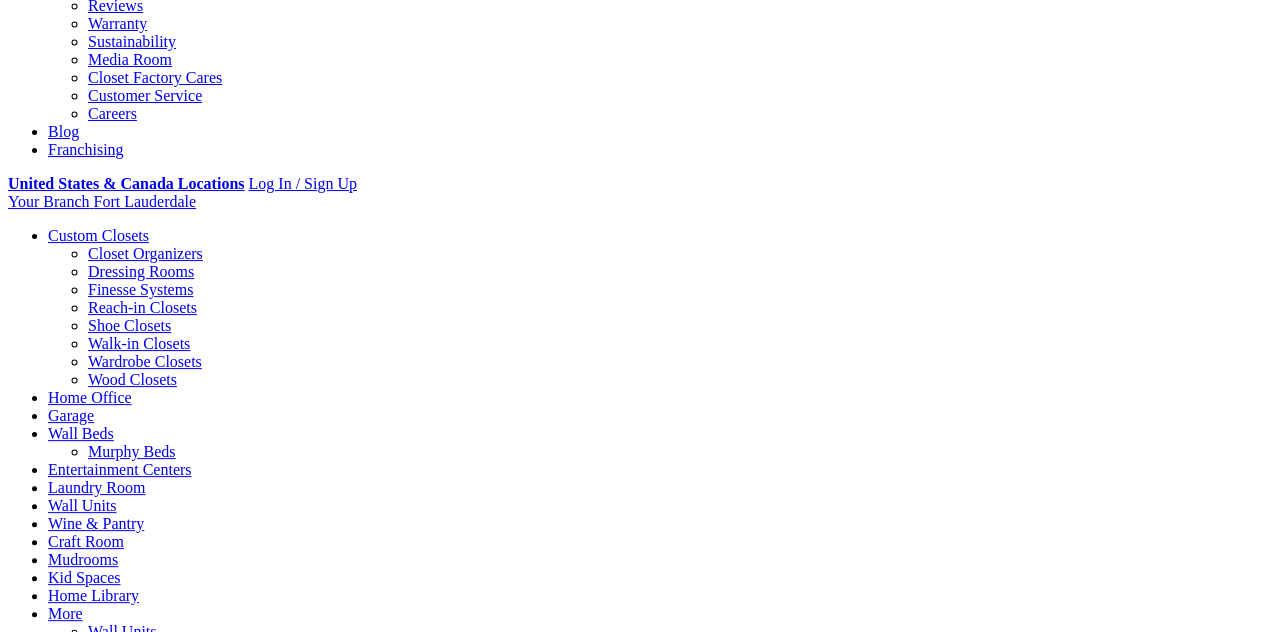 scroll, scrollTop: 598, scrollLeft: 0, axis: vertical 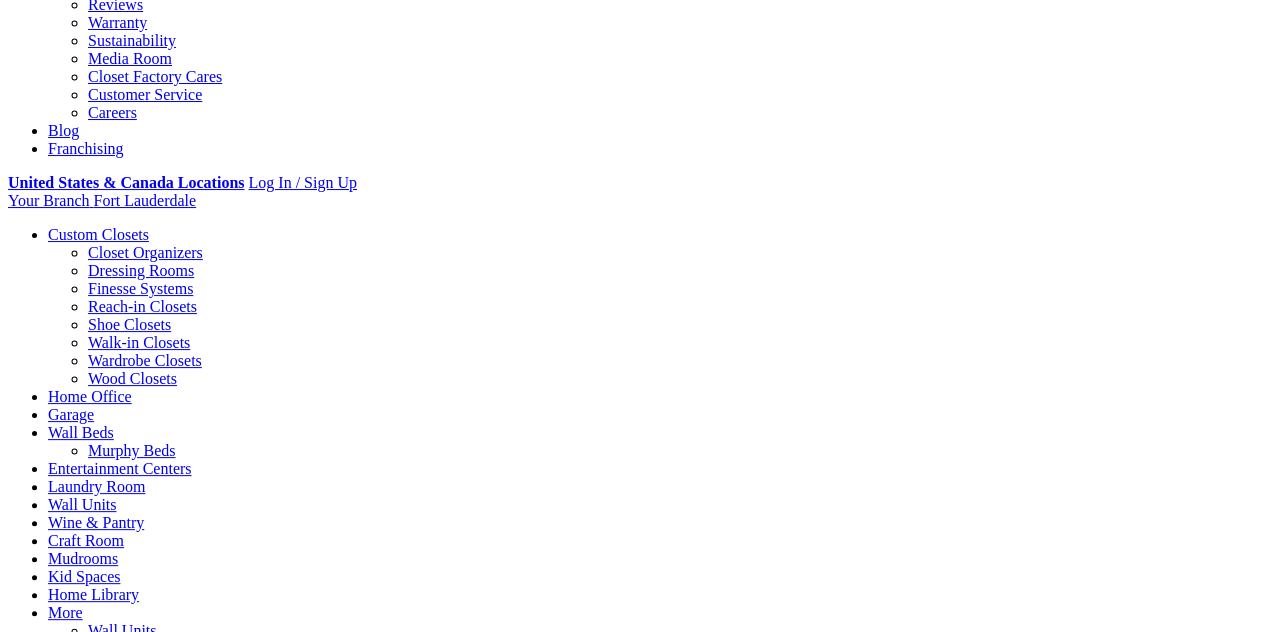click on "Load More" at bounding box center (633, 2245) 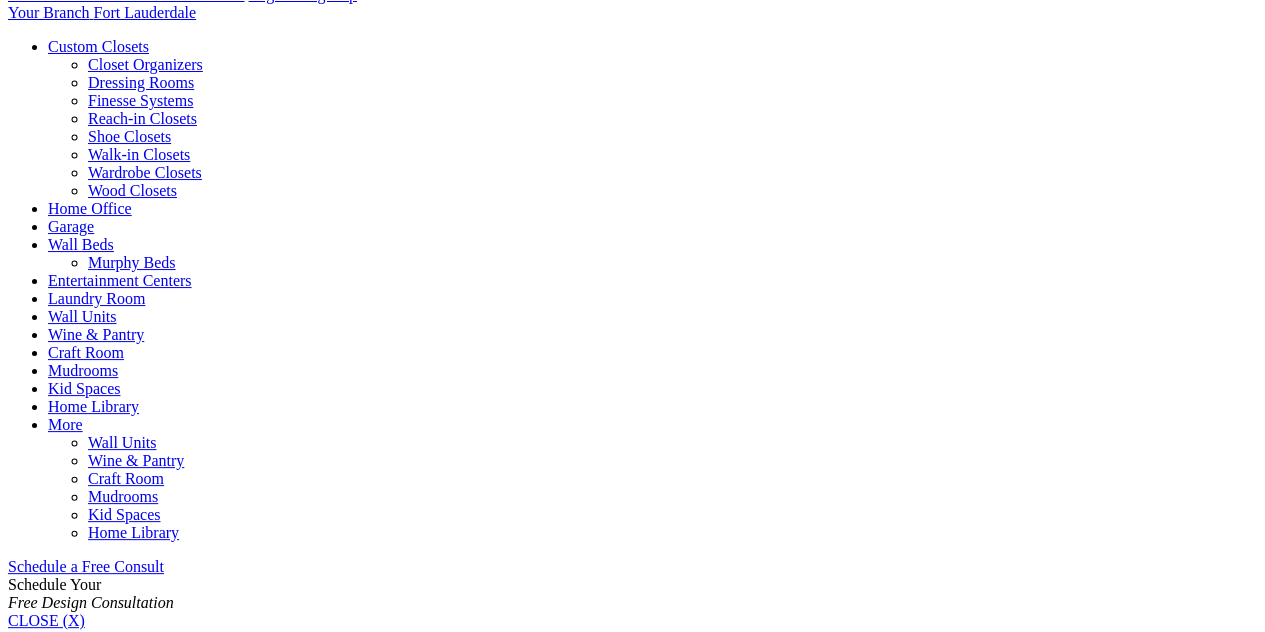 scroll, scrollTop: 788, scrollLeft: 0, axis: vertical 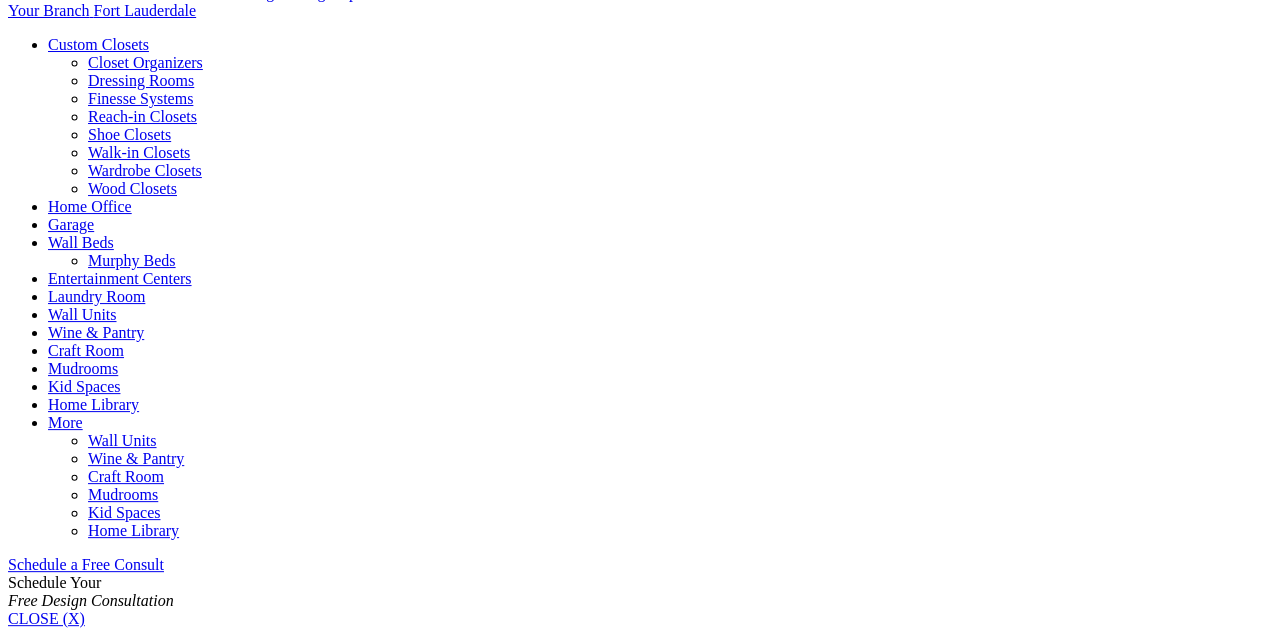 click on "Load More" at bounding box center (633, 3647) 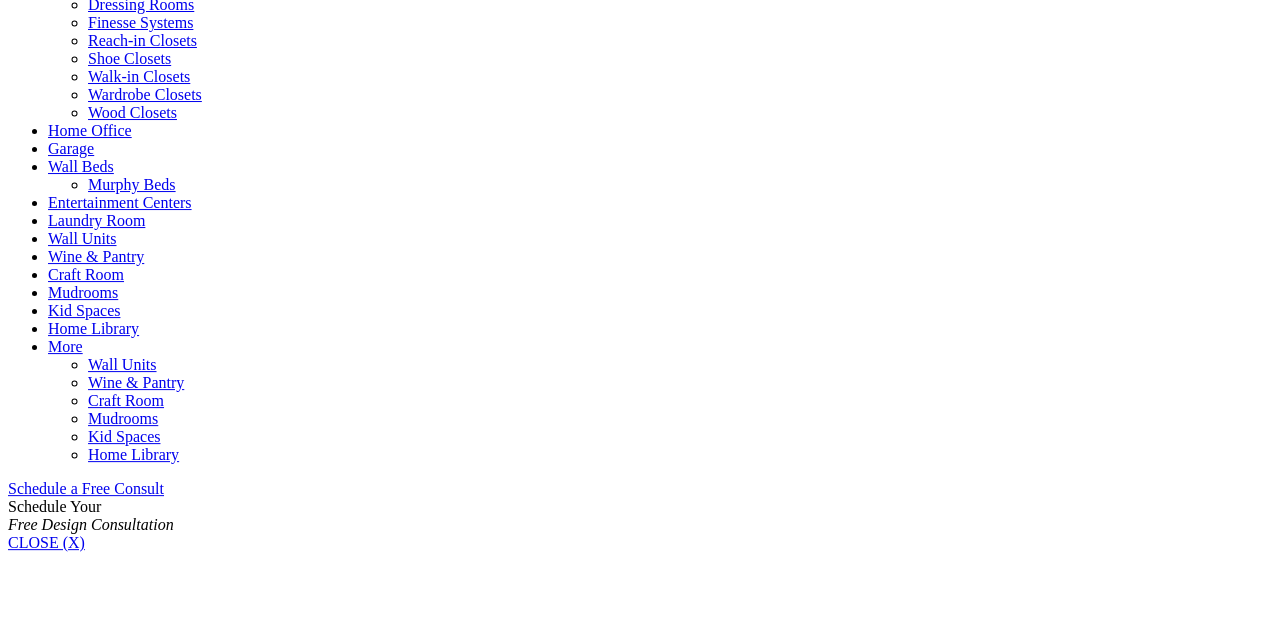 scroll, scrollTop: 865, scrollLeft: 0, axis: vertical 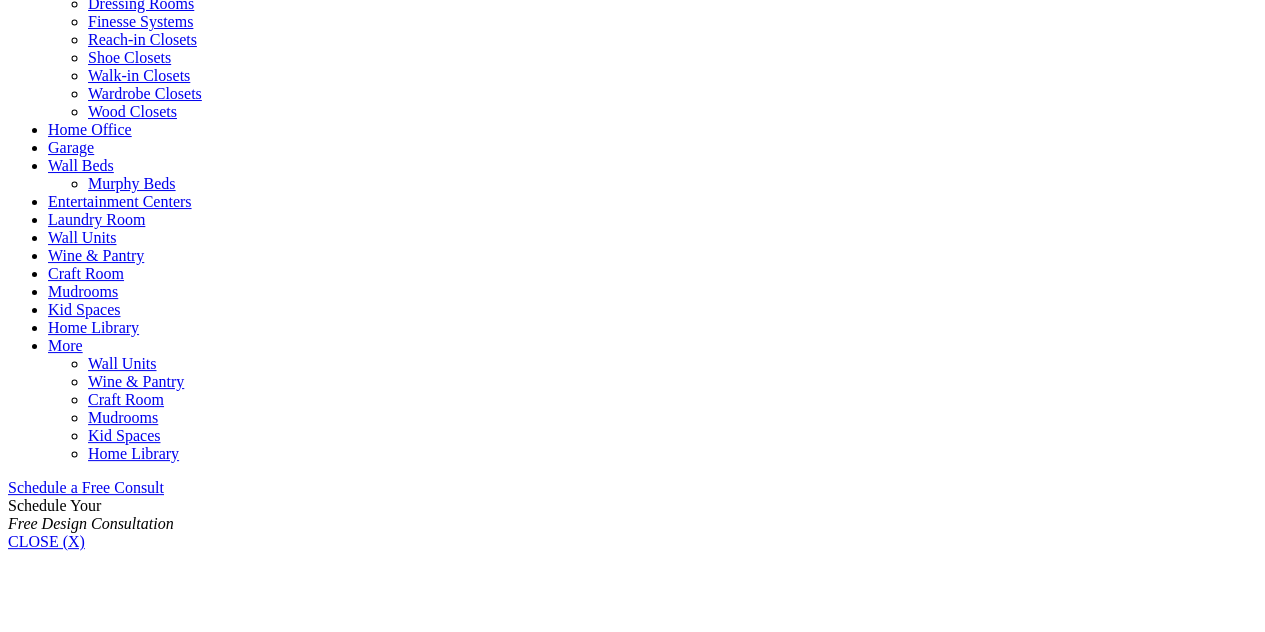 click on "Load More" at bounding box center (633, 5248) 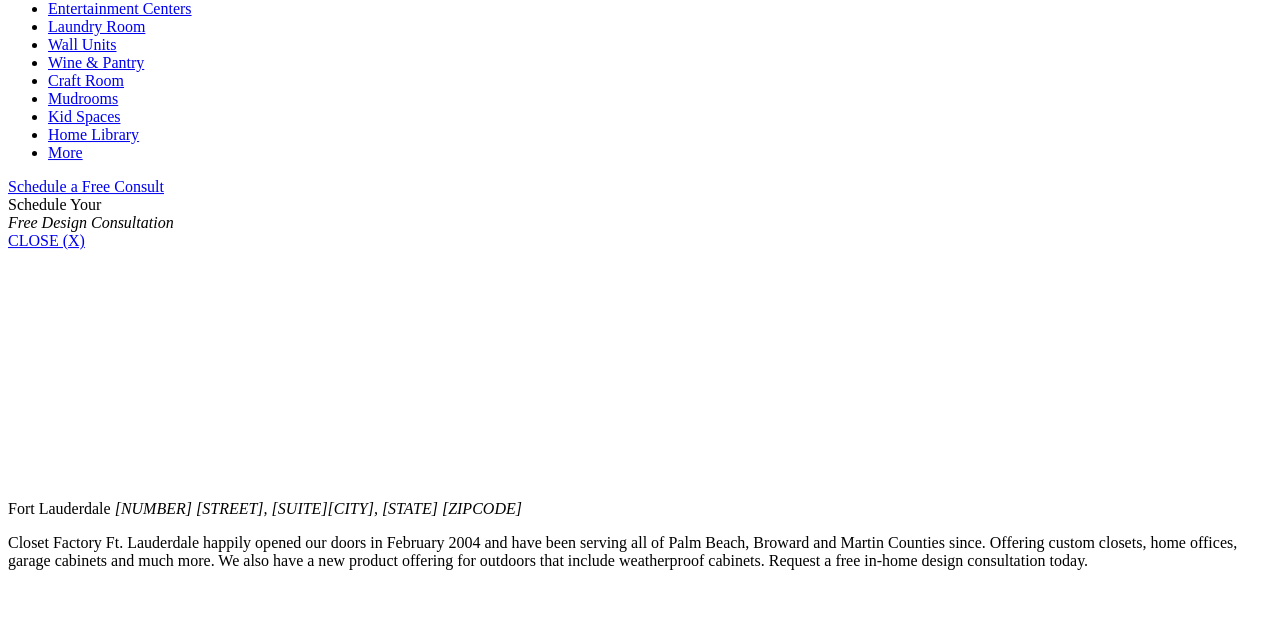scroll, scrollTop: 587, scrollLeft: 0, axis: vertical 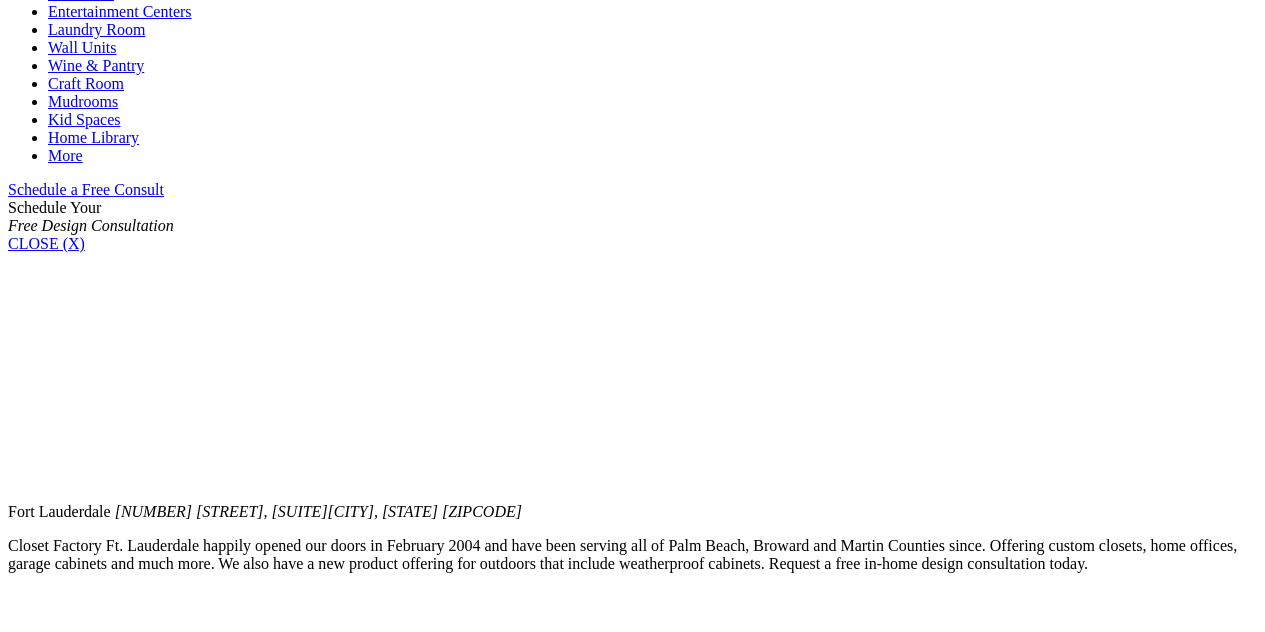 click at bounding box center [147, 1605] 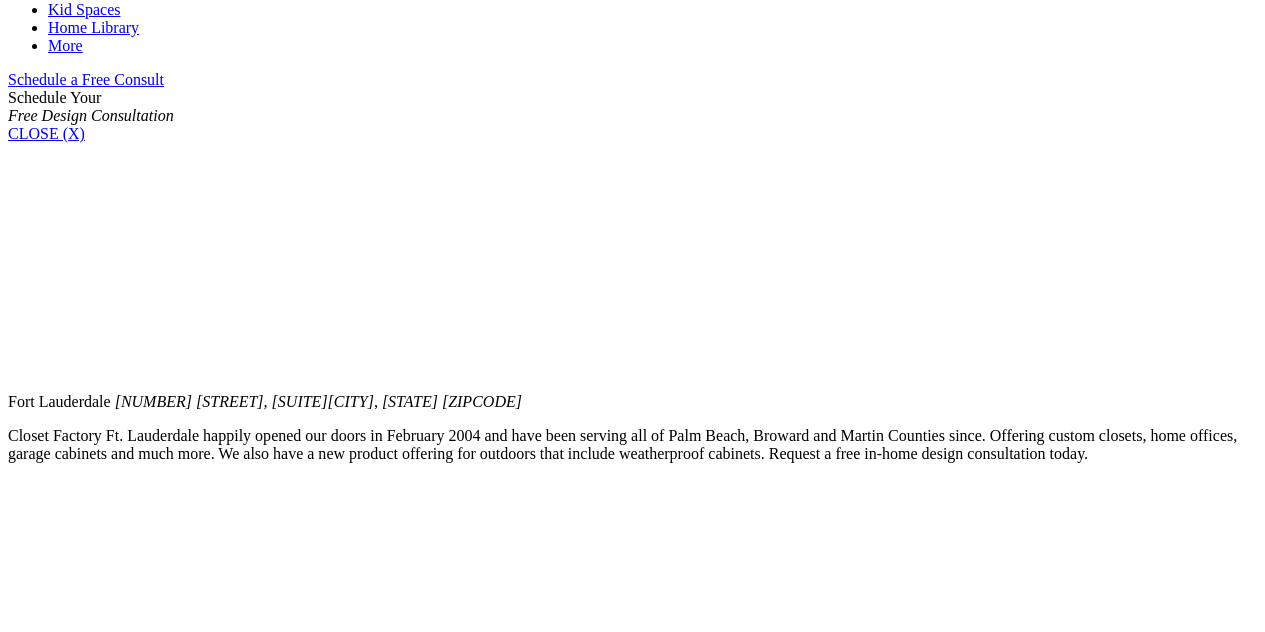 scroll, scrollTop: 699, scrollLeft: 0, axis: vertical 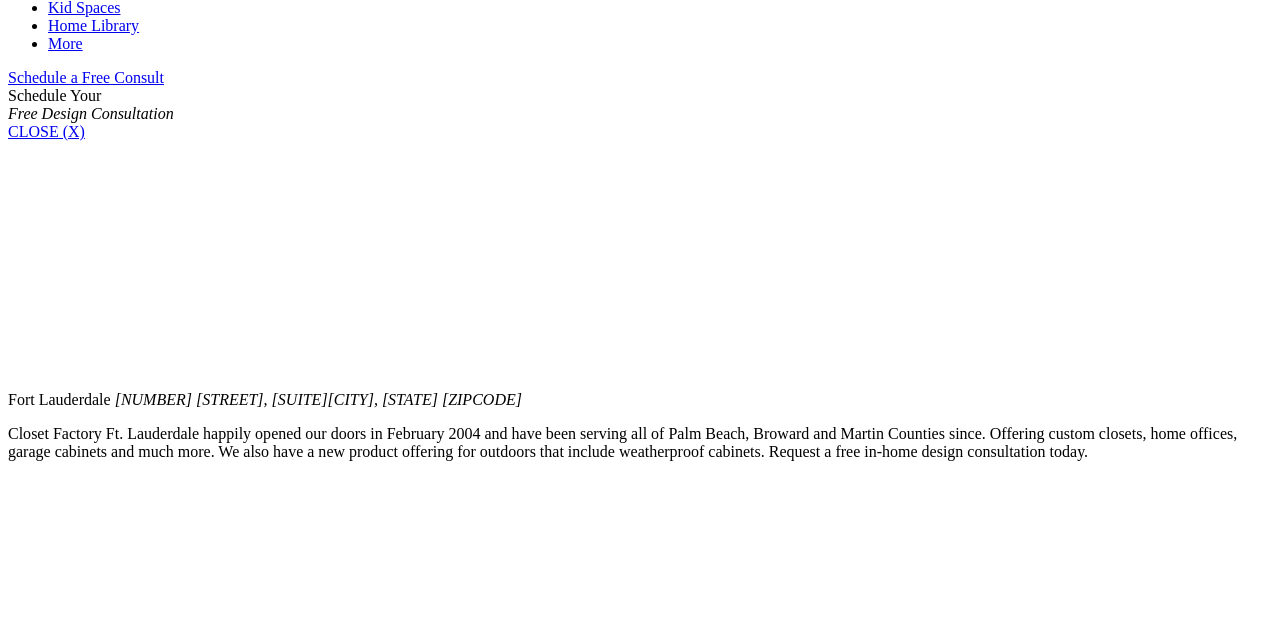 click on "×" at bounding box center (529, 1512) 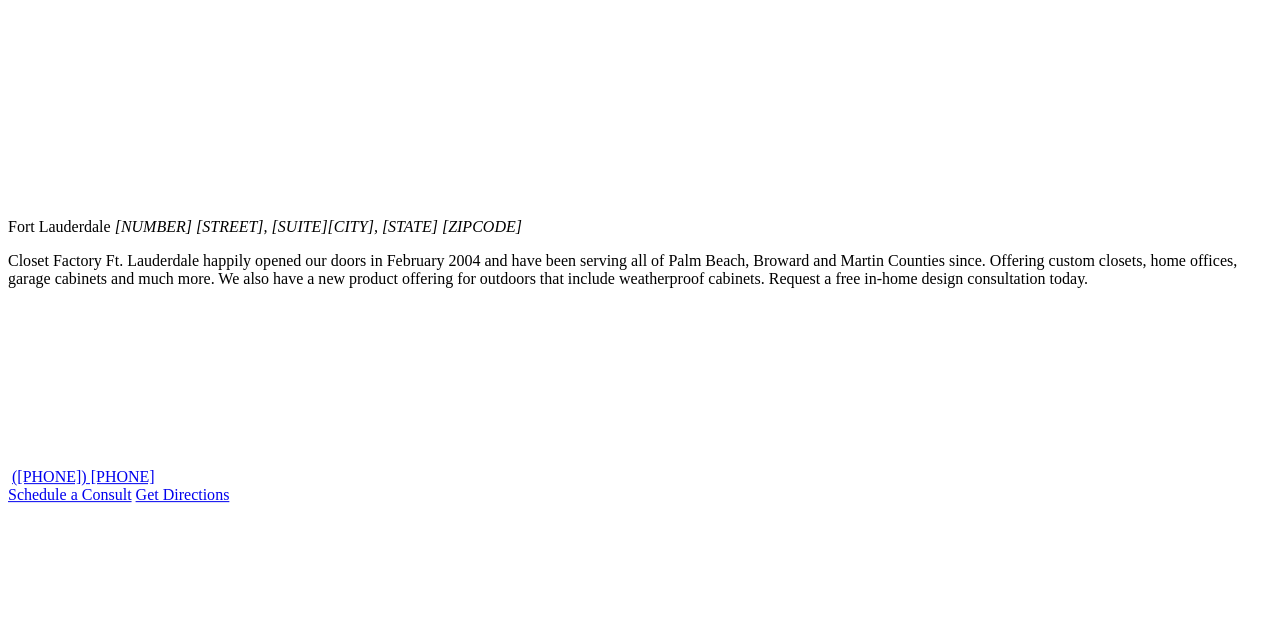 scroll, scrollTop: 875, scrollLeft: 0, axis: vertical 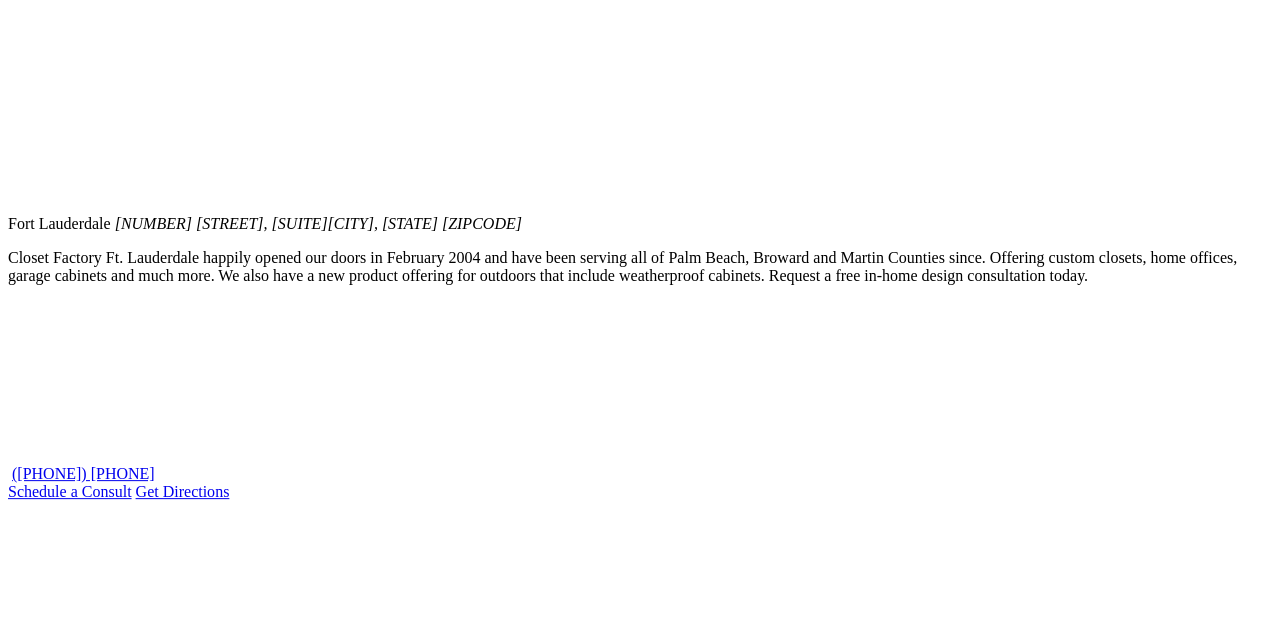click at bounding box center [68, 3630] 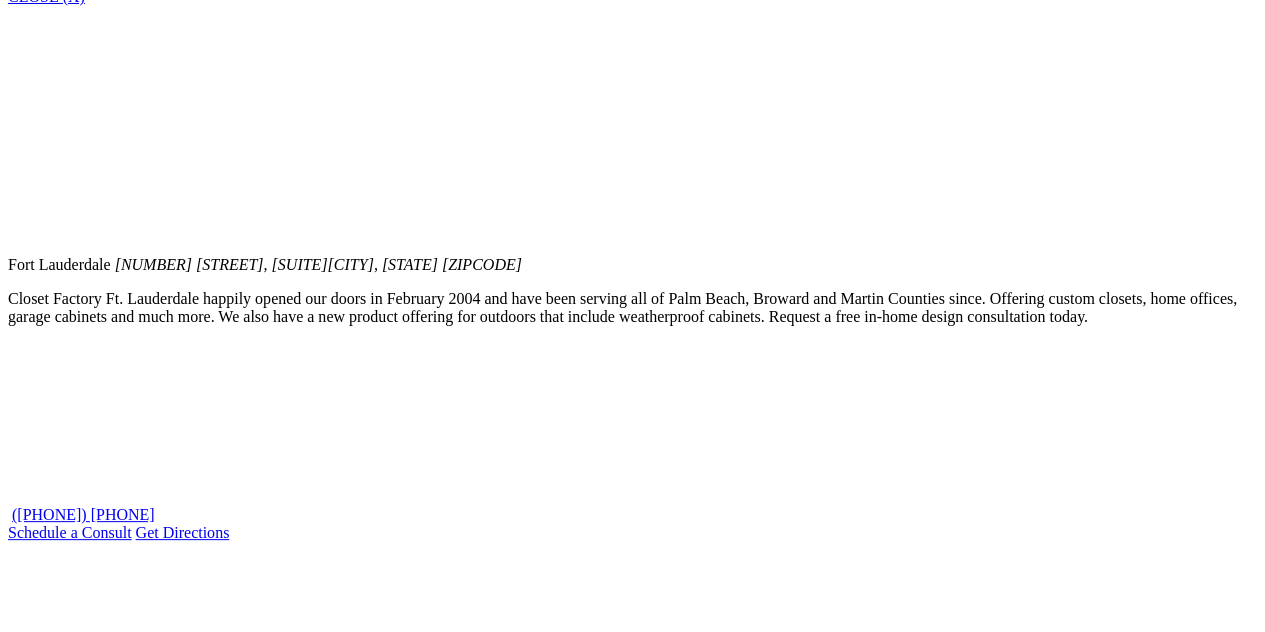 scroll, scrollTop: 834, scrollLeft: 0, axis: vertical 